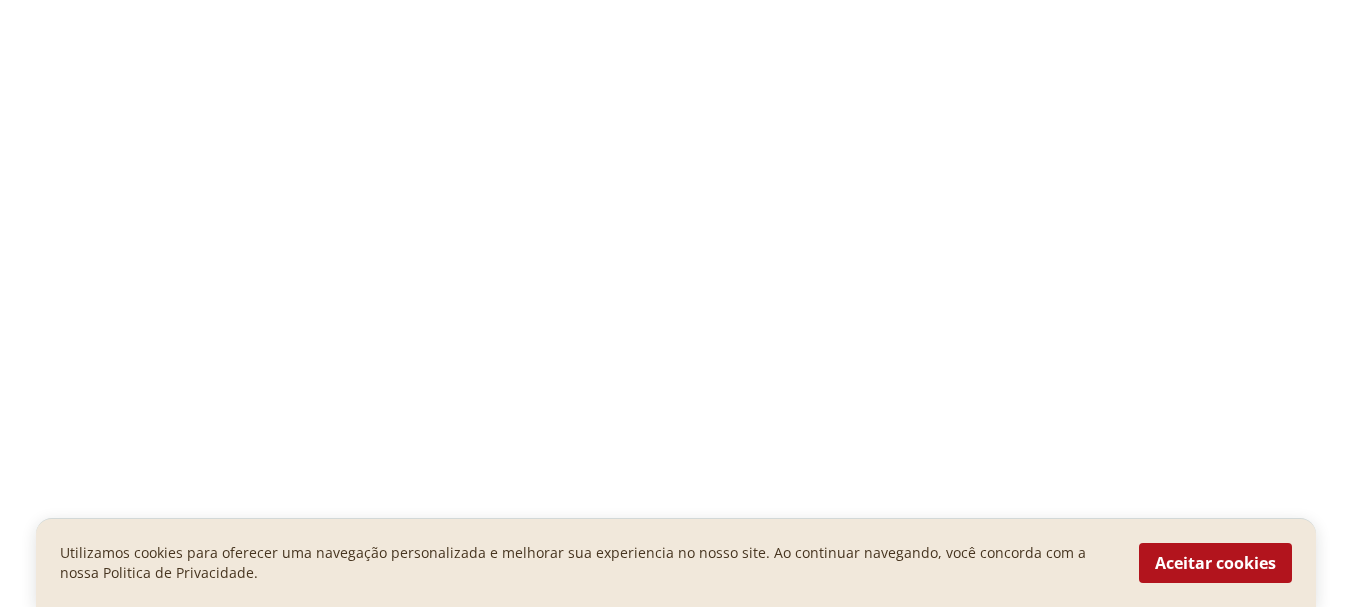scroll, scrollTop: 0, scrollLeft: 0, axis: both 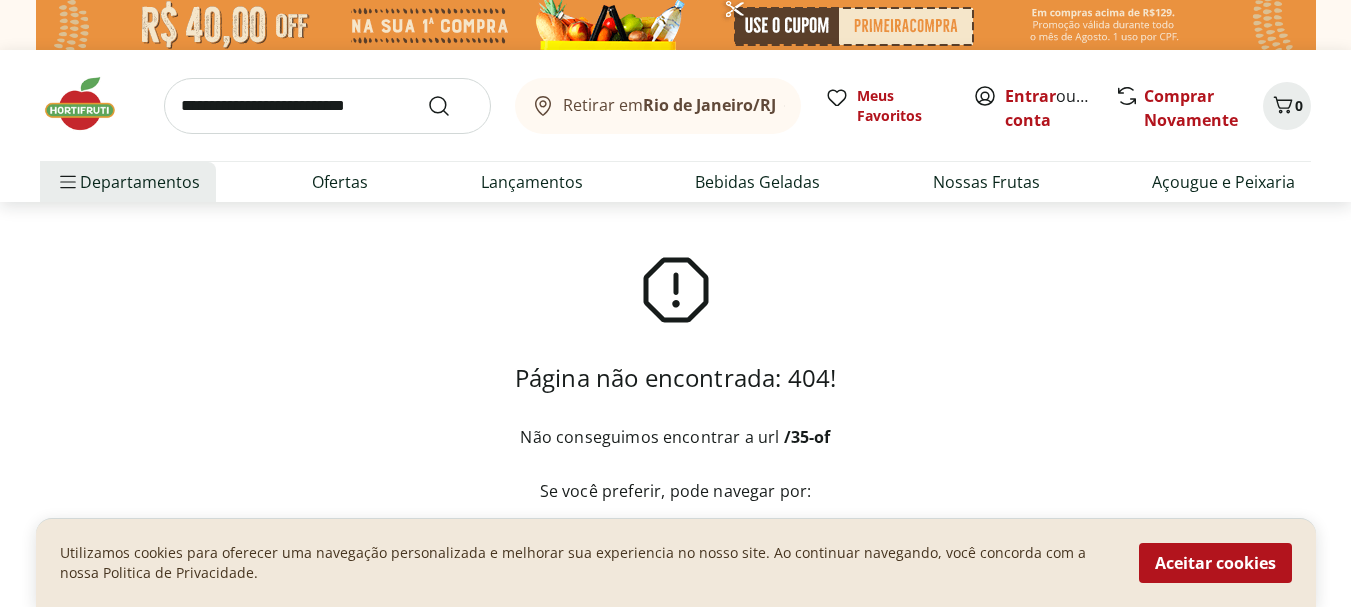 click at bounding box center [90, 104] 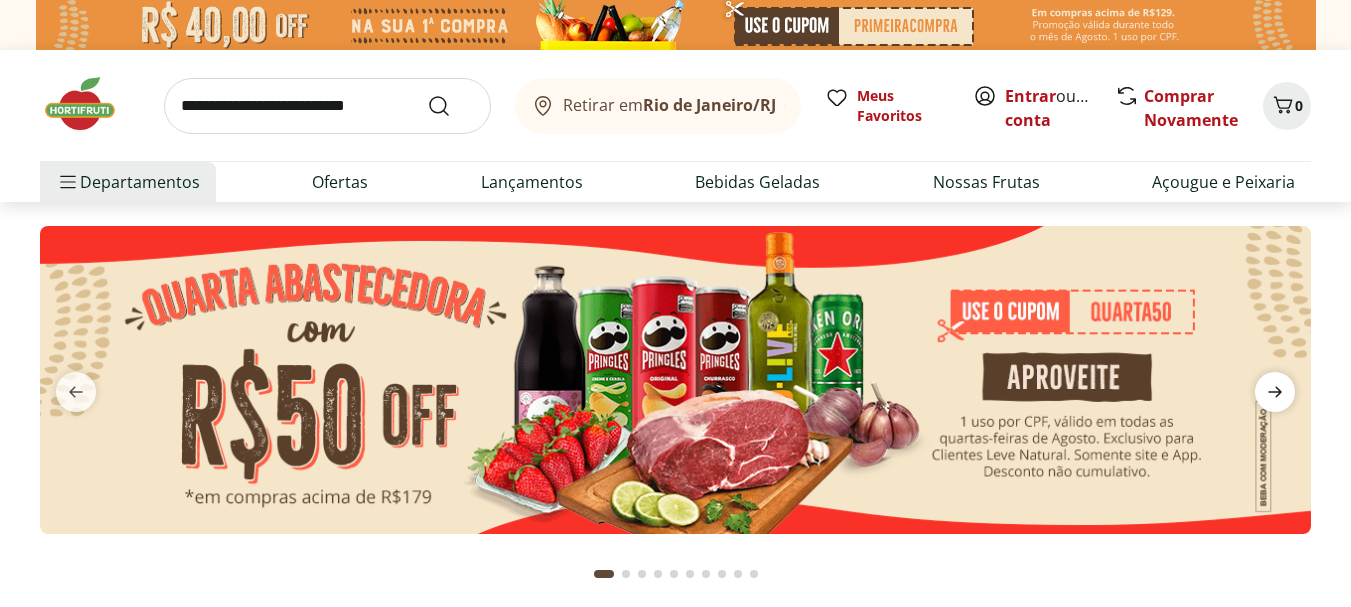 click 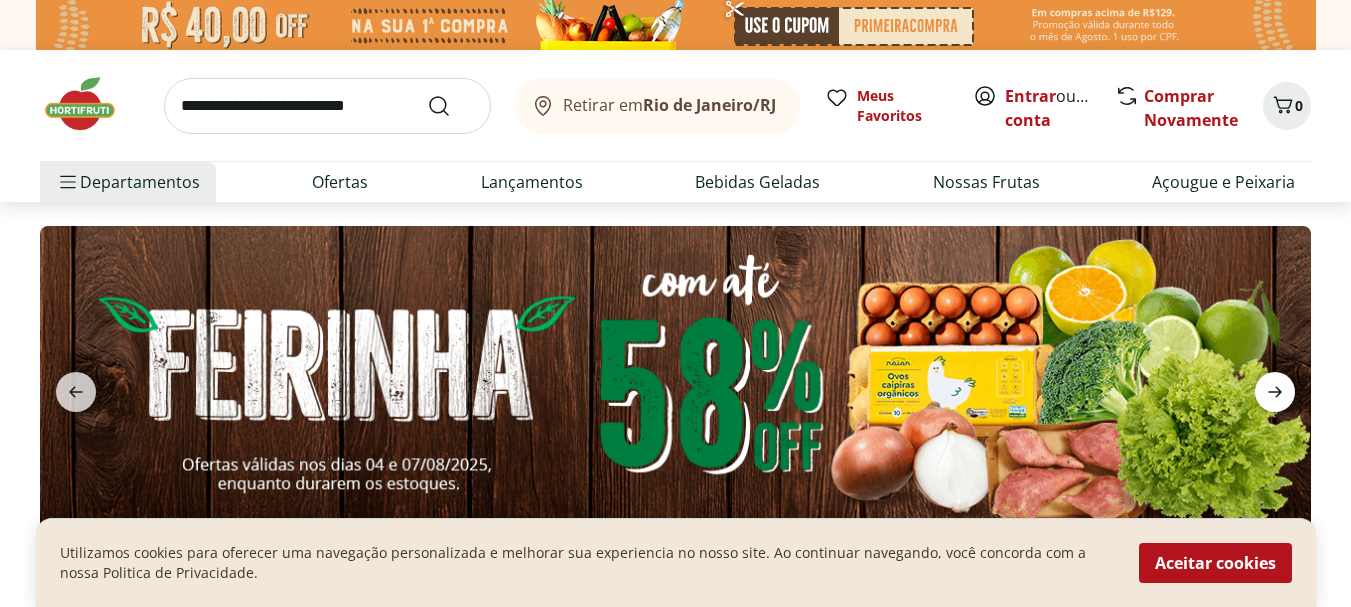 click 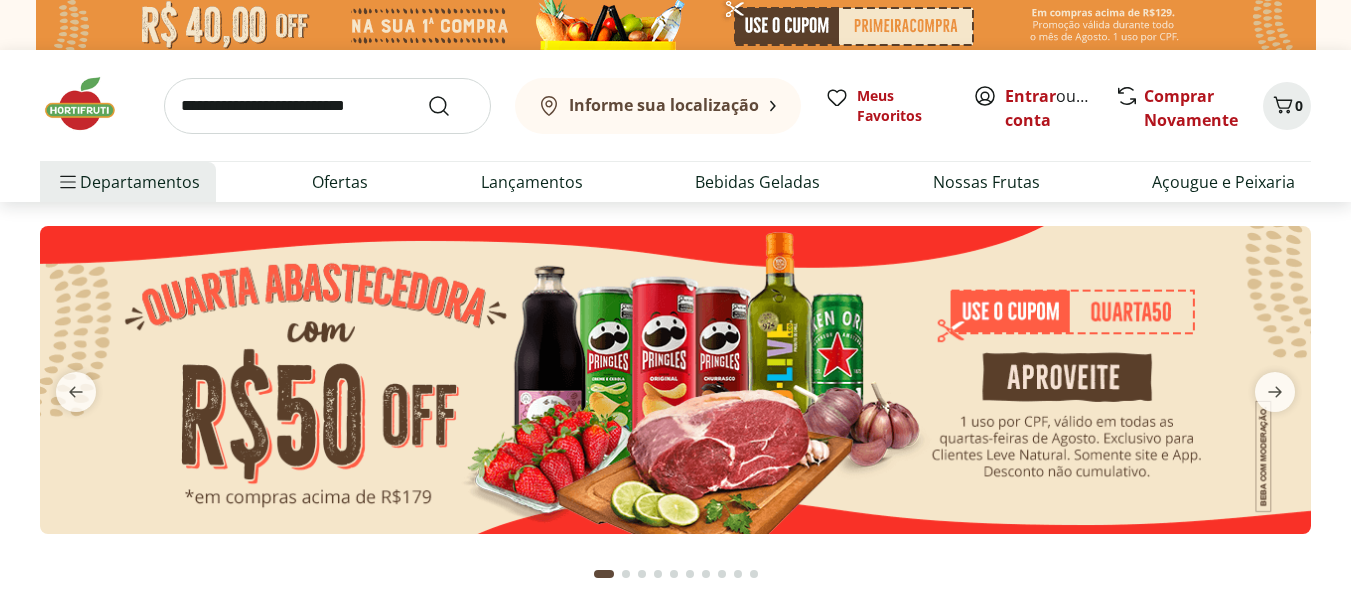 scroll, scrollTop: 0, scrollLeft: 0, axis: both 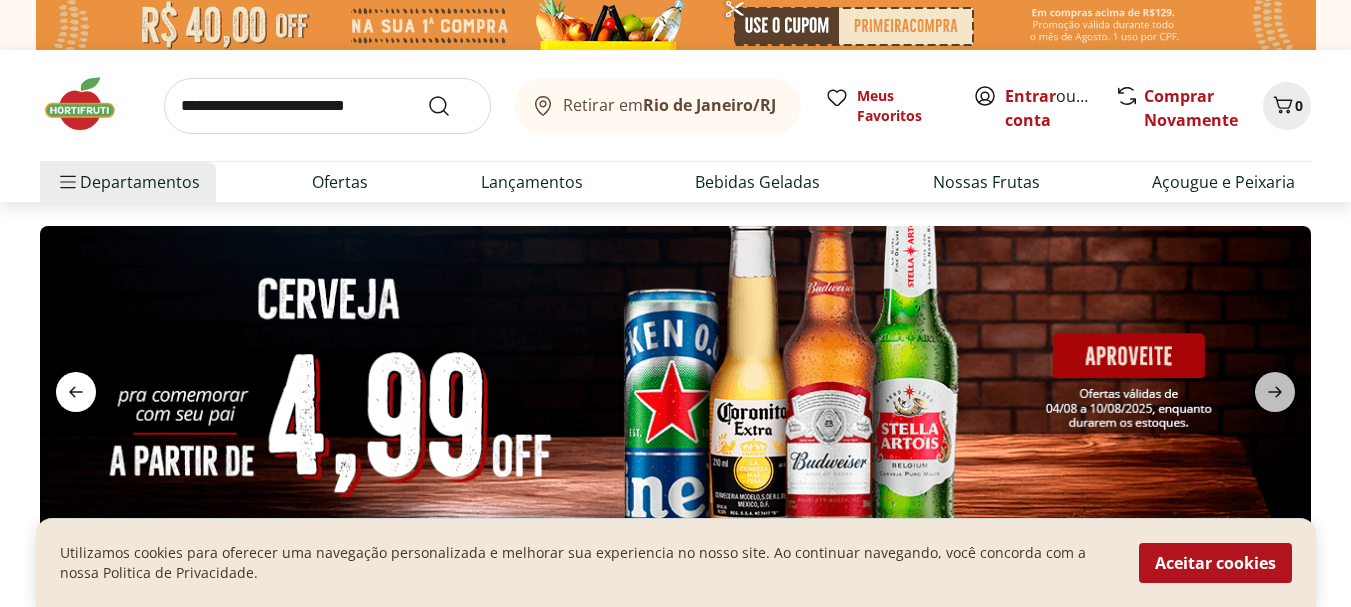 click at bounding box center [76, 392] 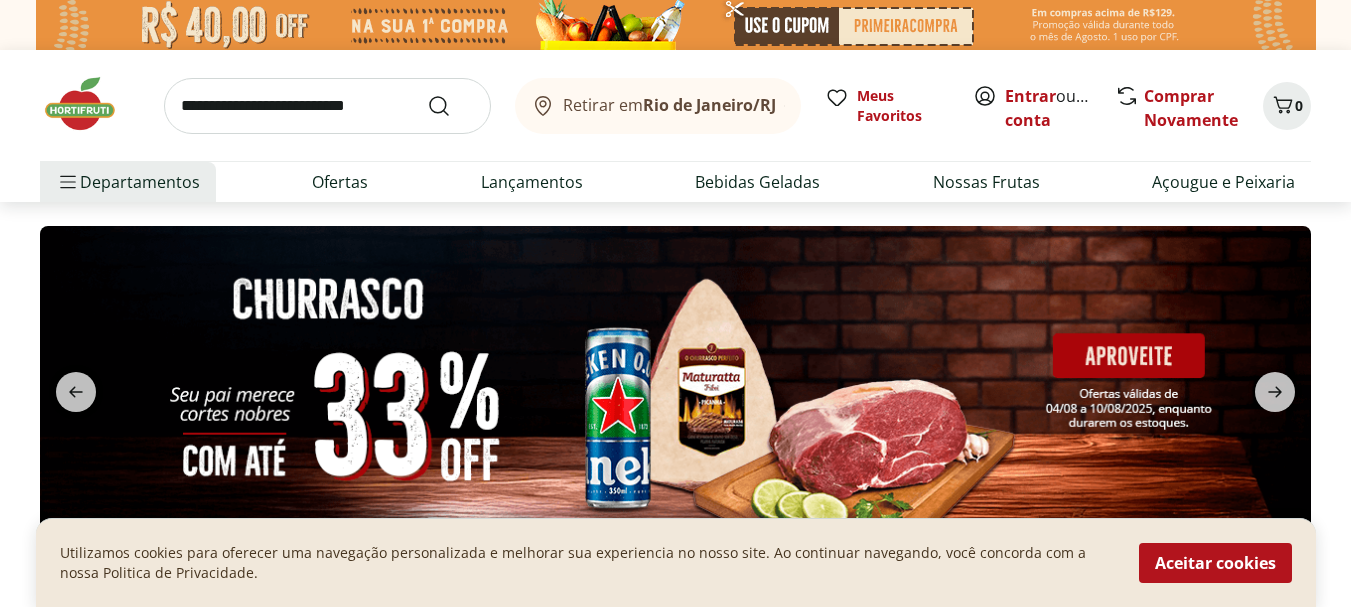 click at bounding box center (675, 380) 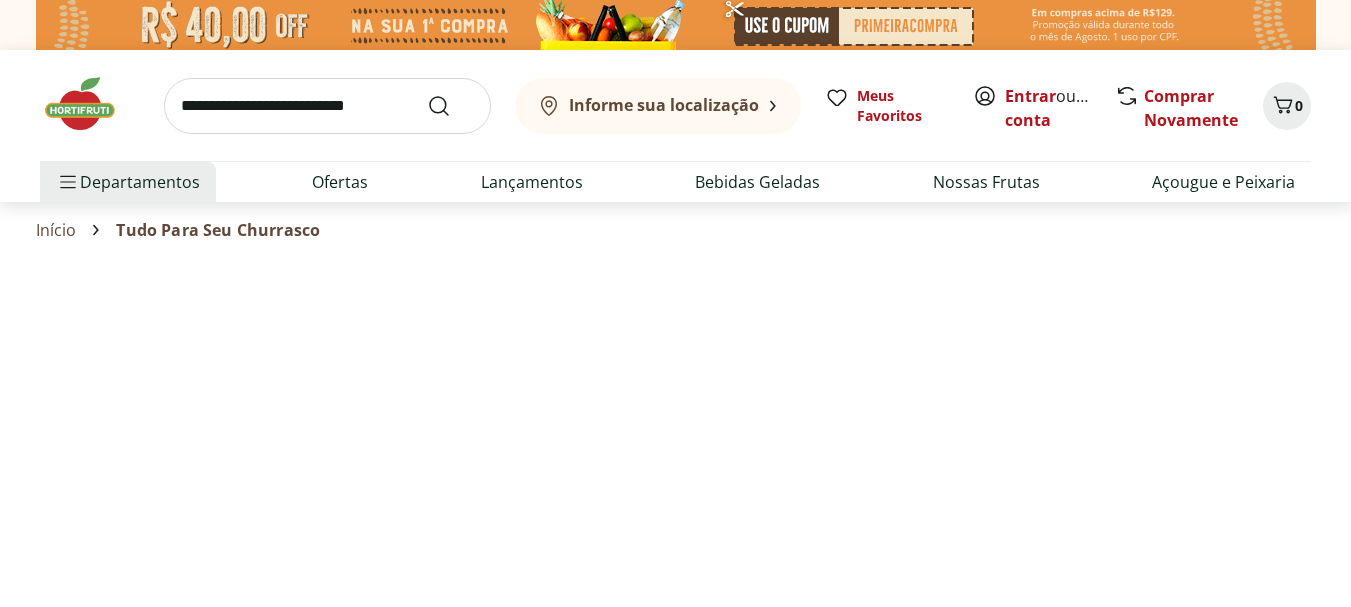 select on "**********" 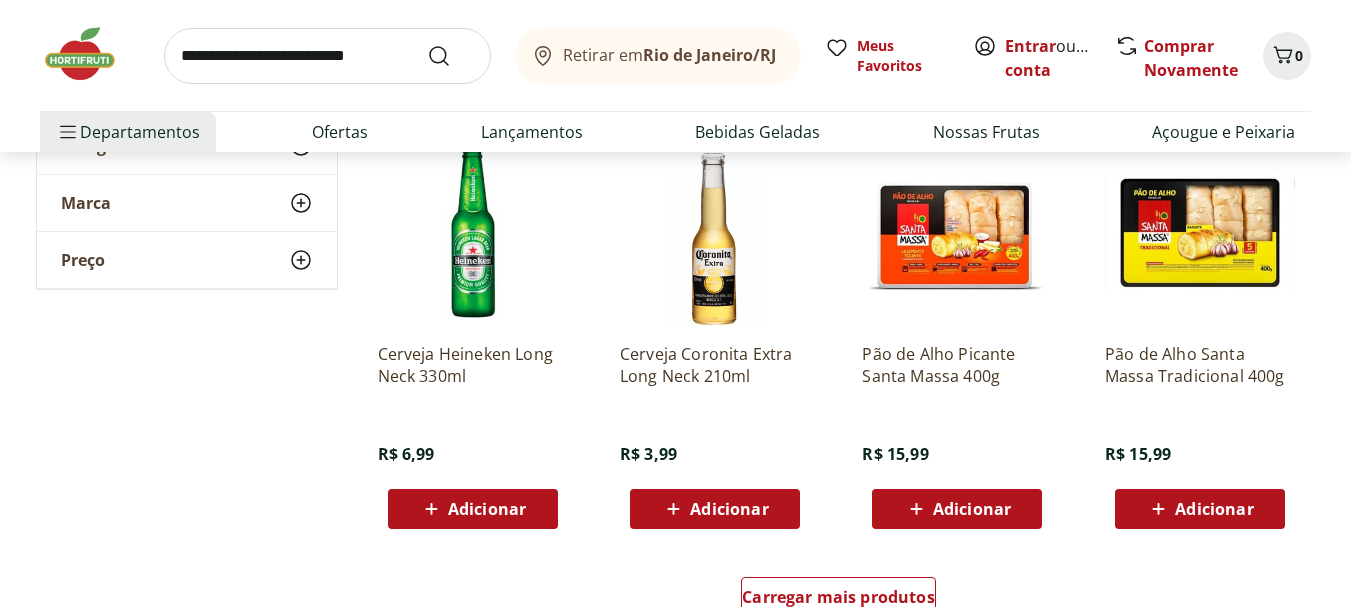scroll, scrollTop: 1100, scrollLeft: 0, axis: vertical 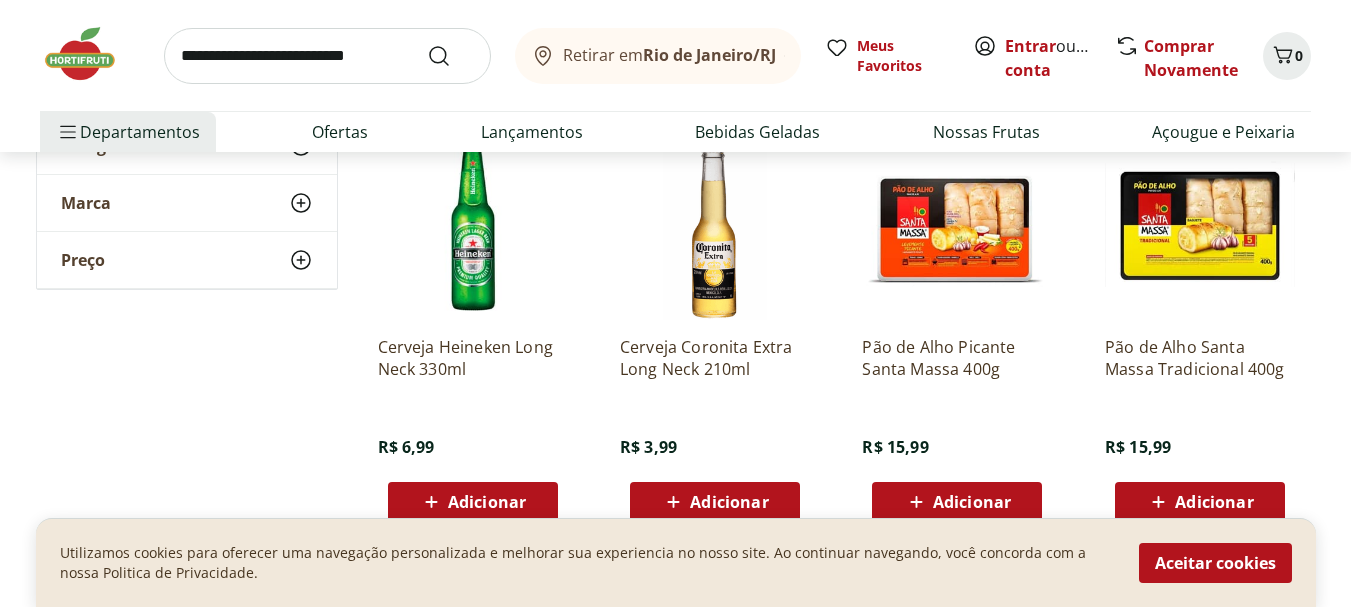 click at bounding box center (90, 54) 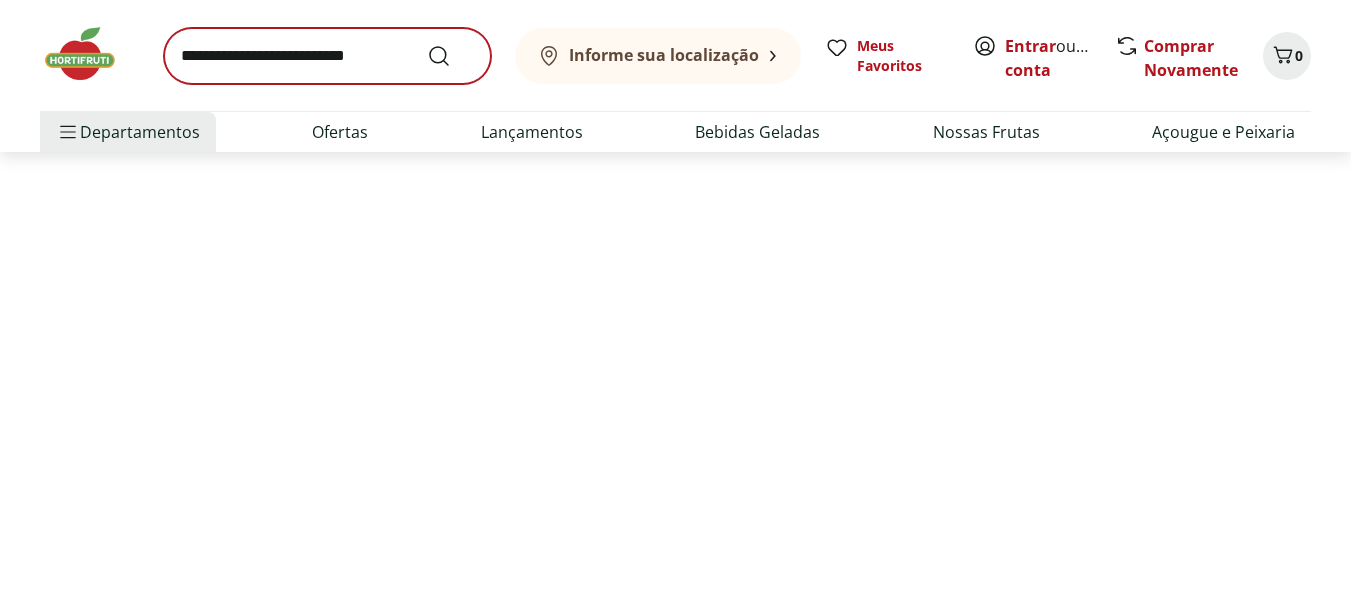 scroll, scrollTop: 0, scrollLeft: 0, axis: both 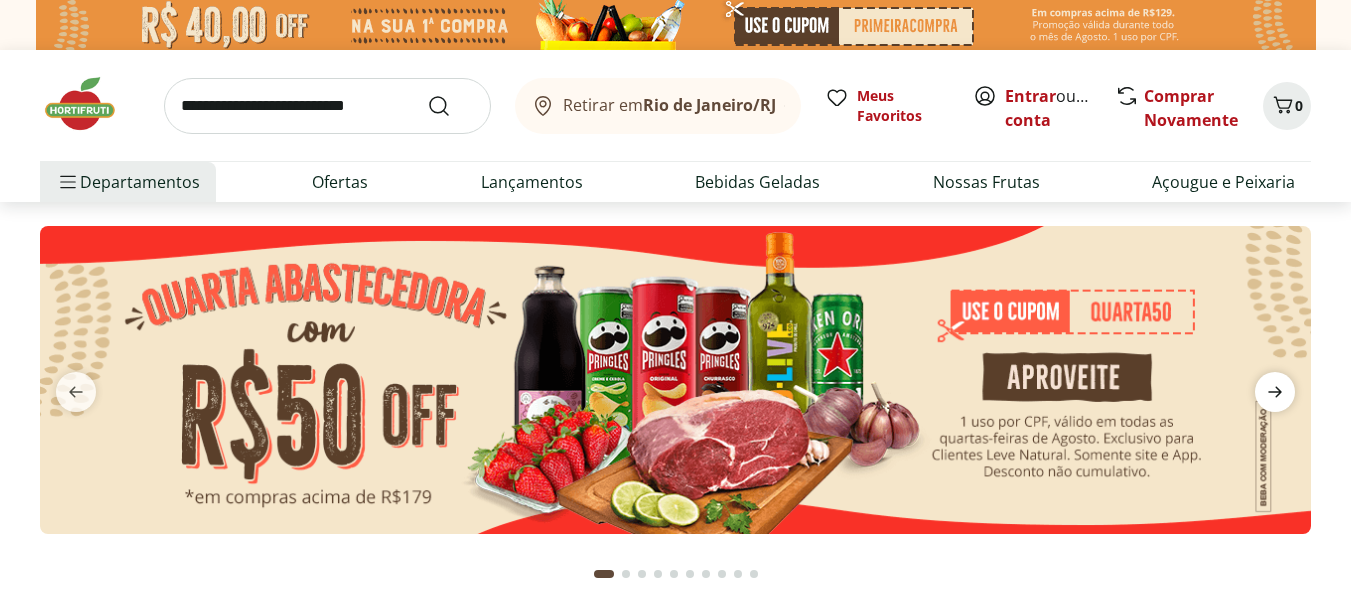 click 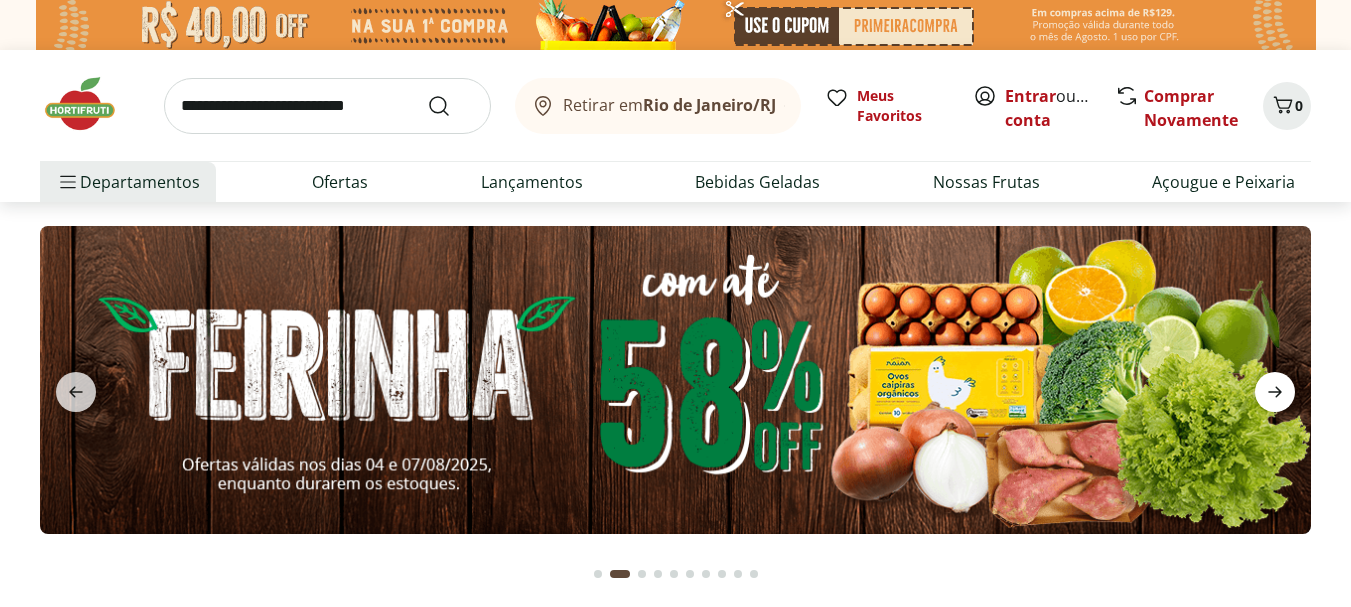 click 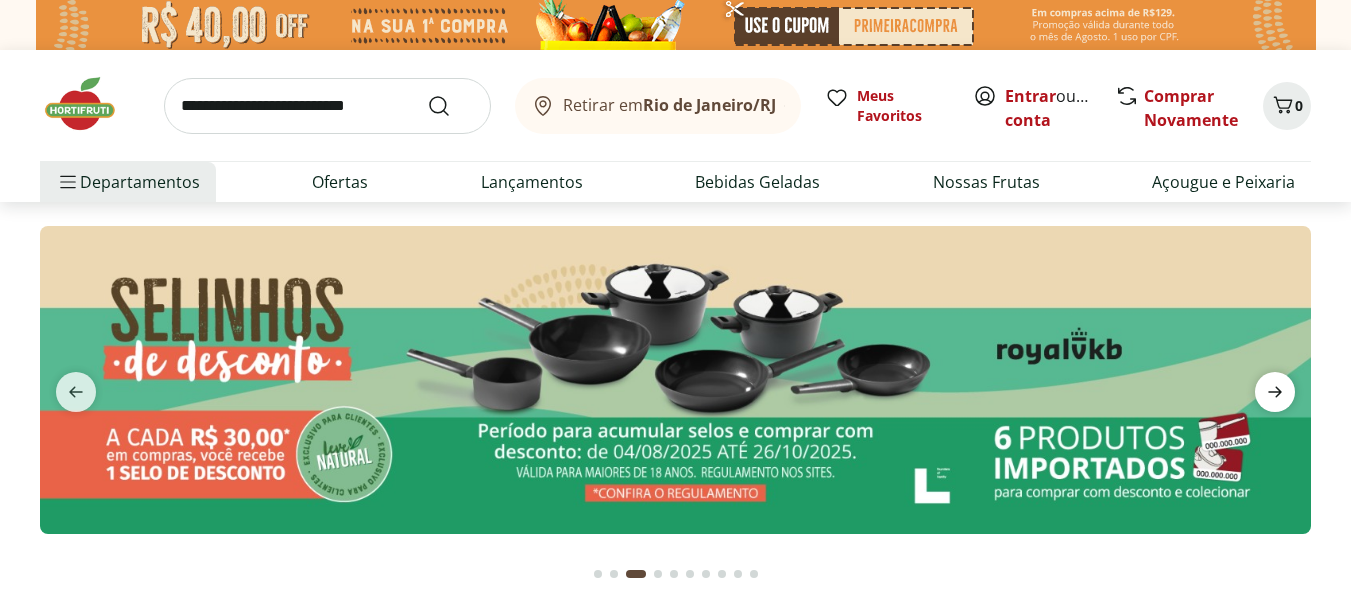 click 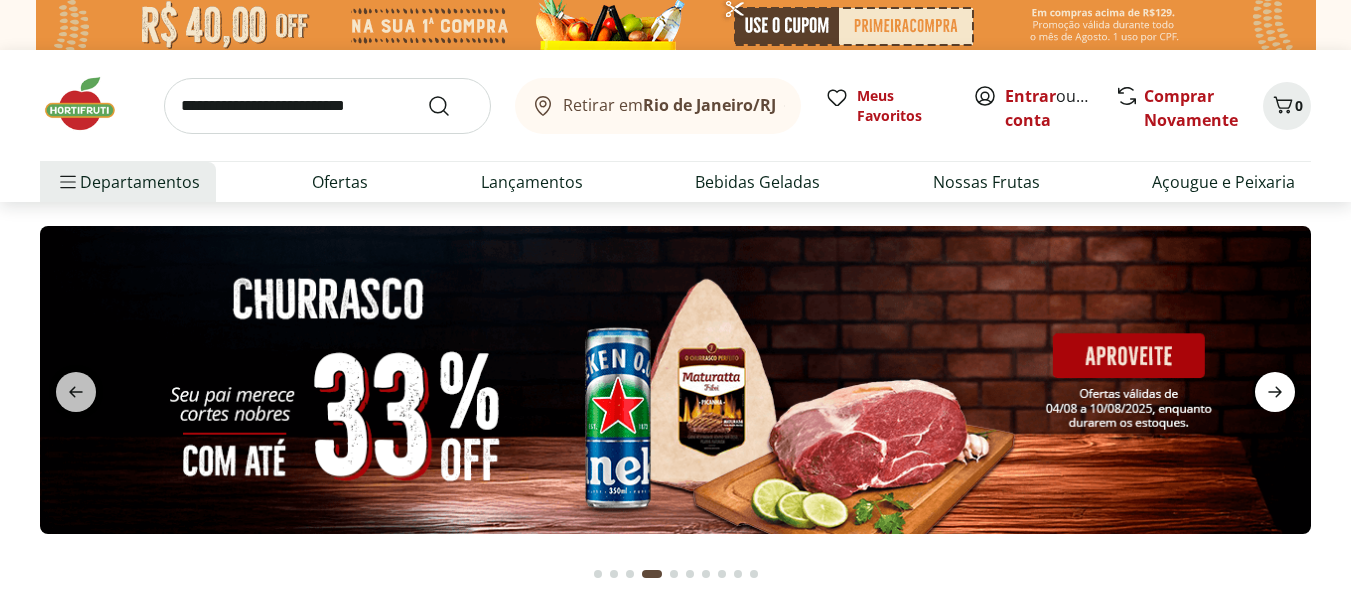 click 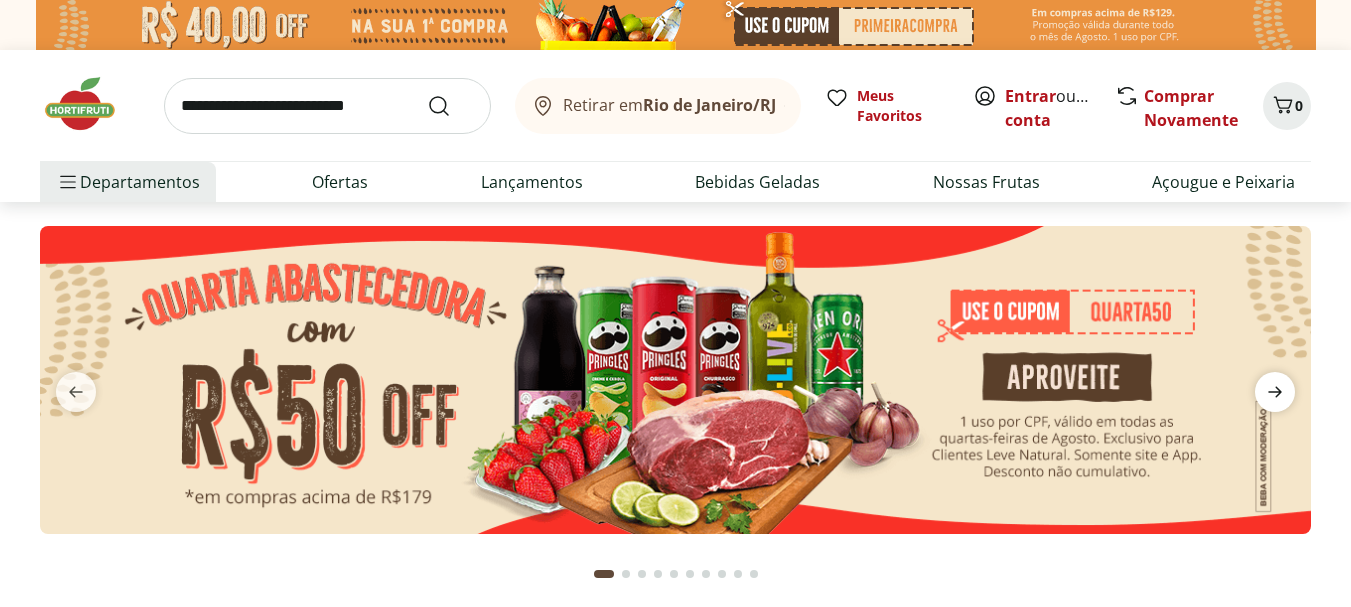 scroll, scrollTop: 0, scrollLeft: 0, axis: both 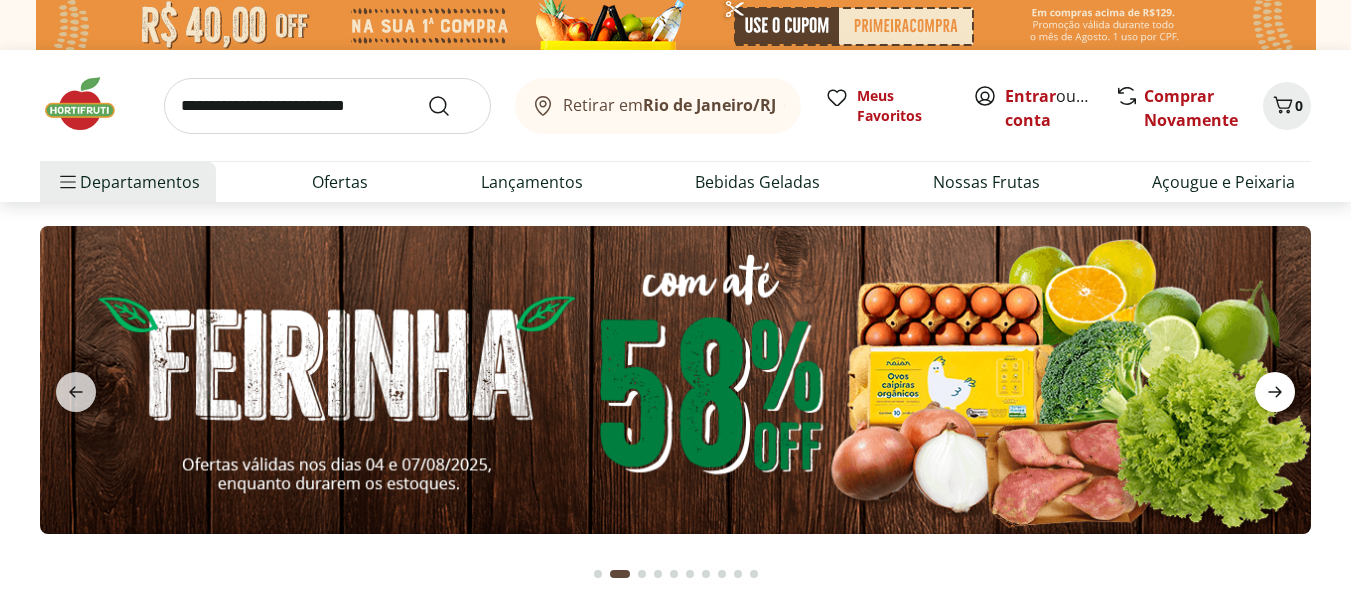 click at bounding box center [1275, 392] 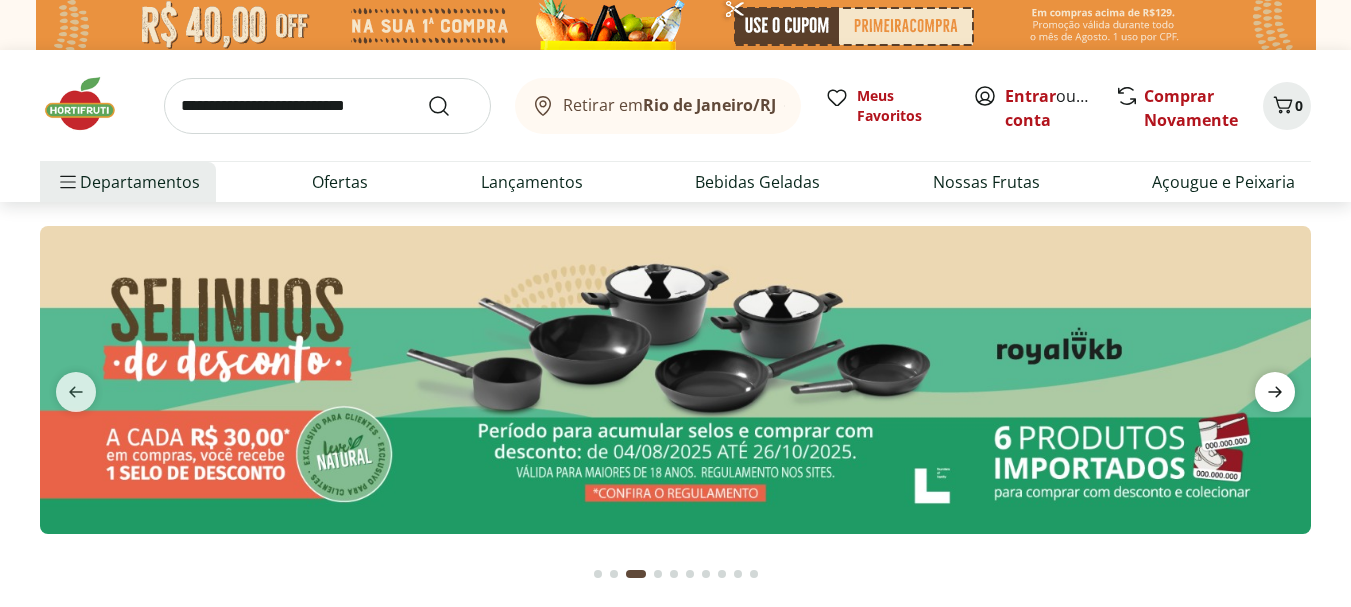 click 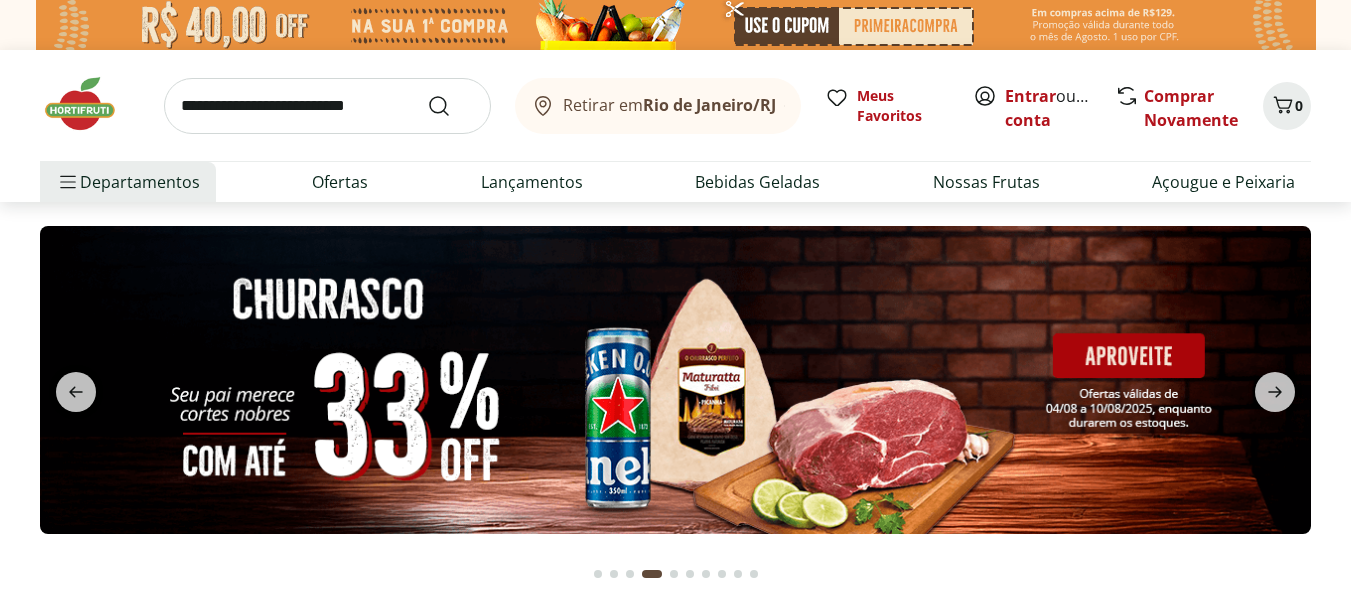 click at bounding box center [675, 380] 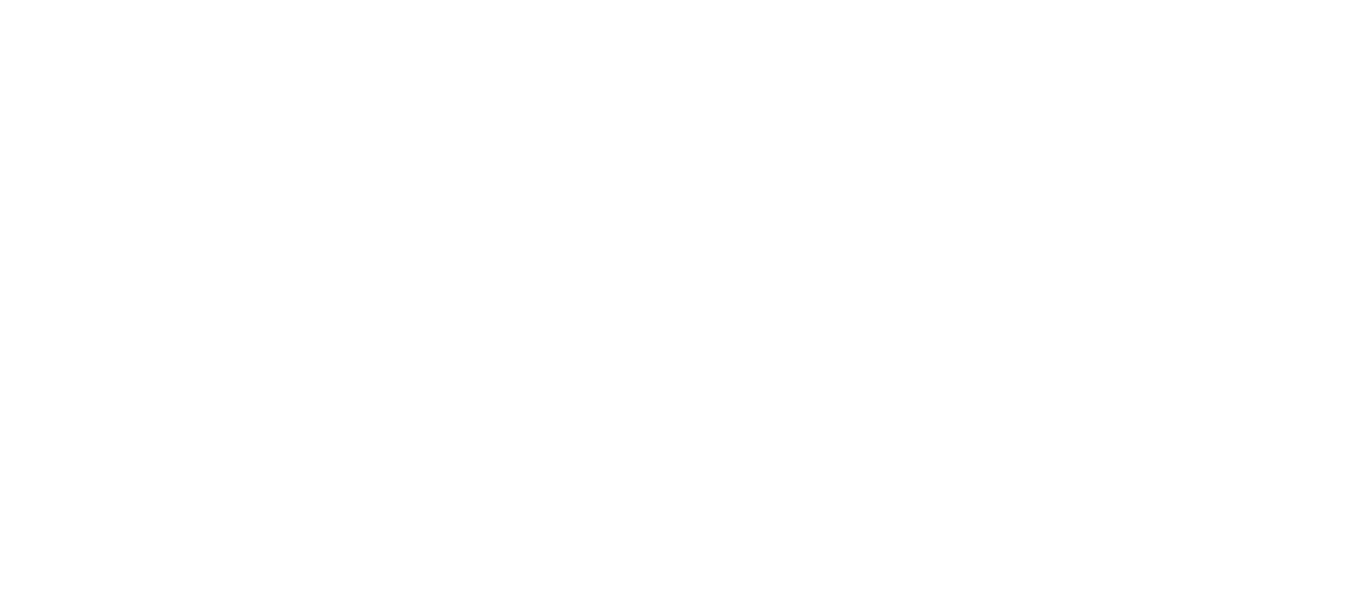 select on "**********" 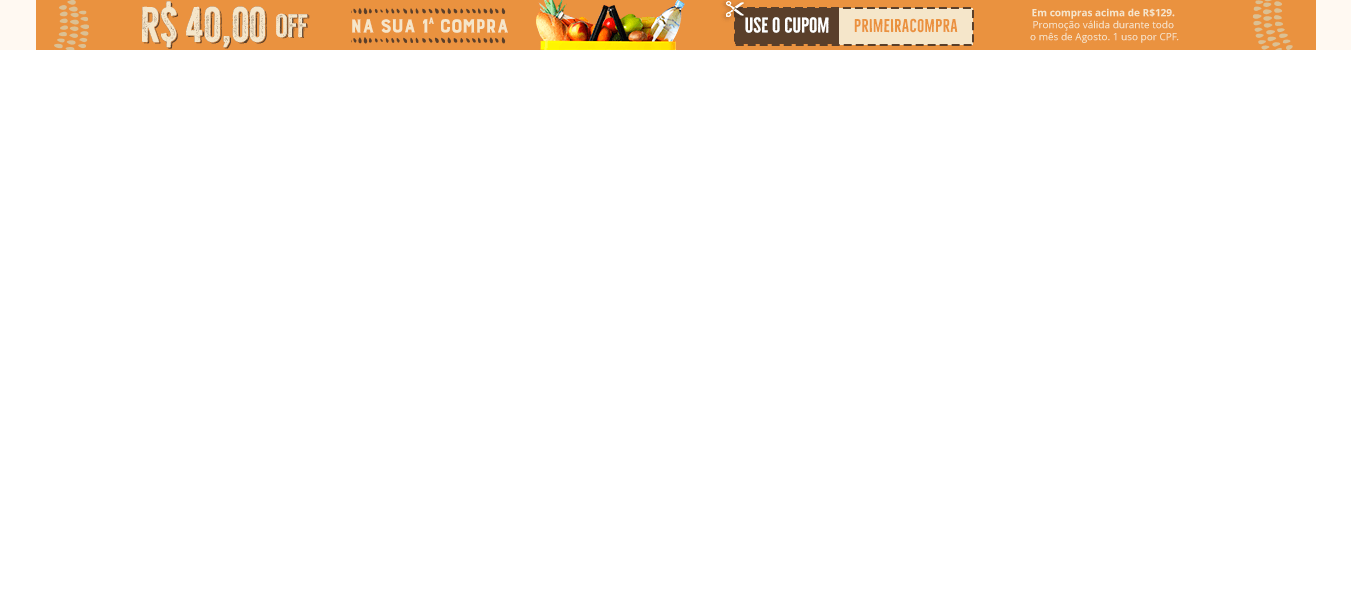 select on "**********" 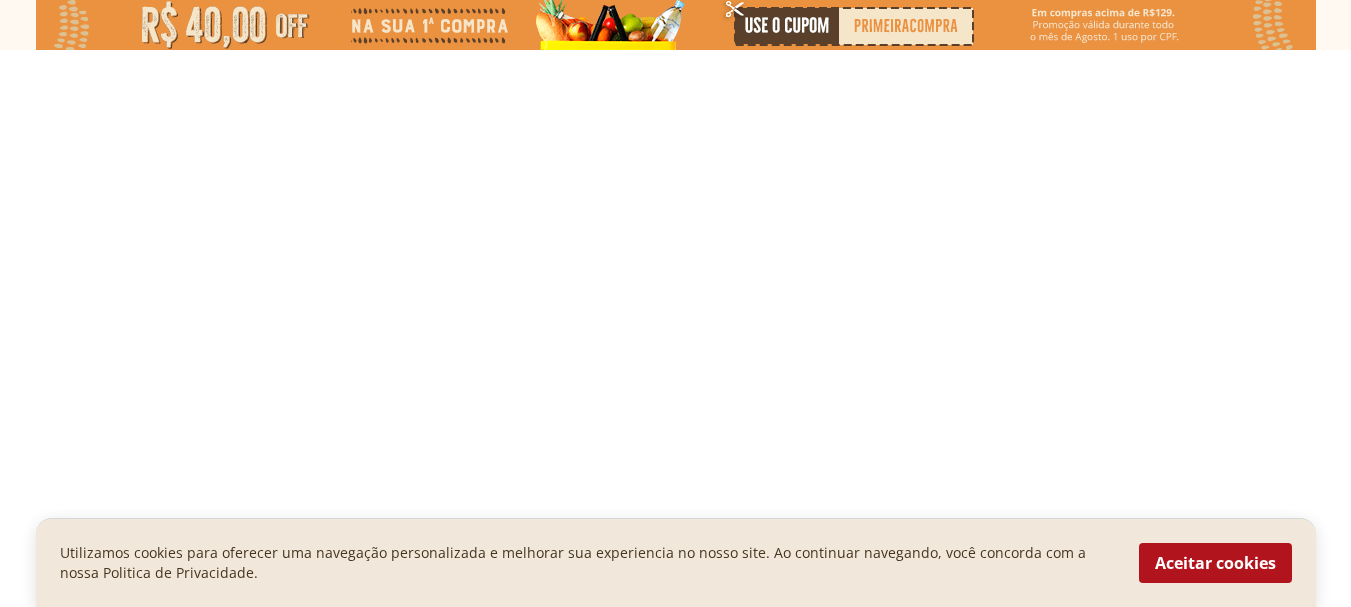 scroll, scrollTop: 0, scrollLeft: 0, axis: both 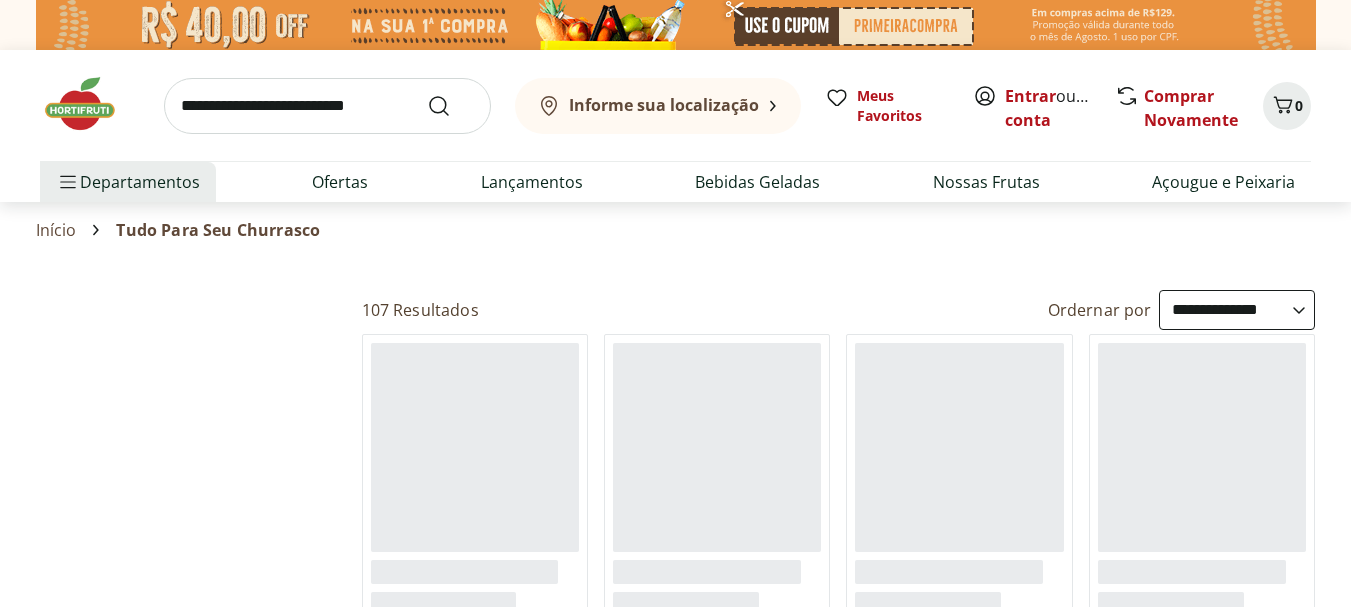select on "**********" 